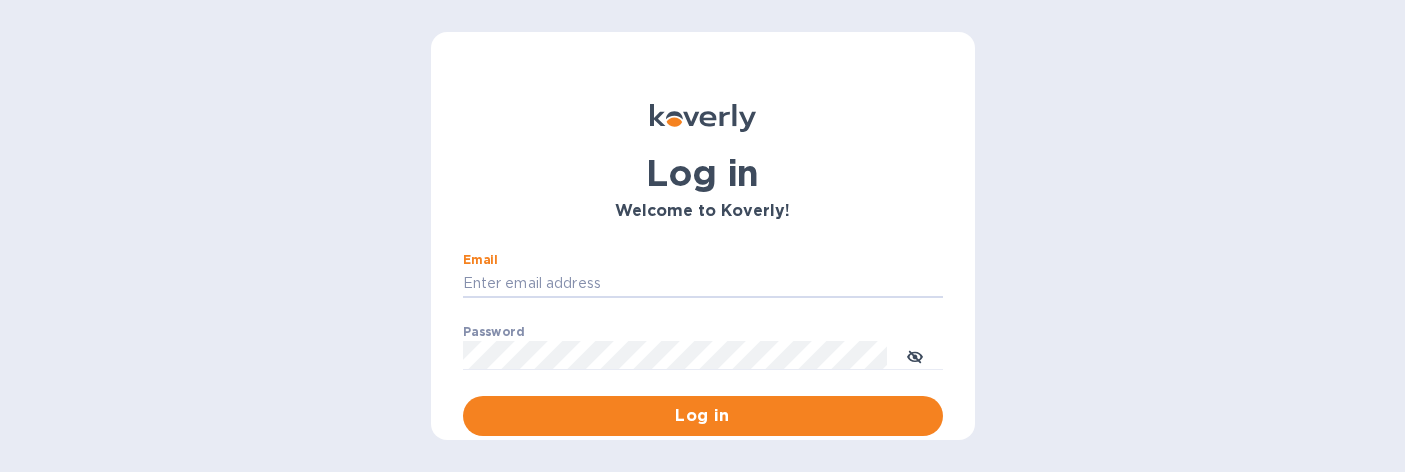 scroll, scrollTop: 0, scrollLeft: 0, axis: both 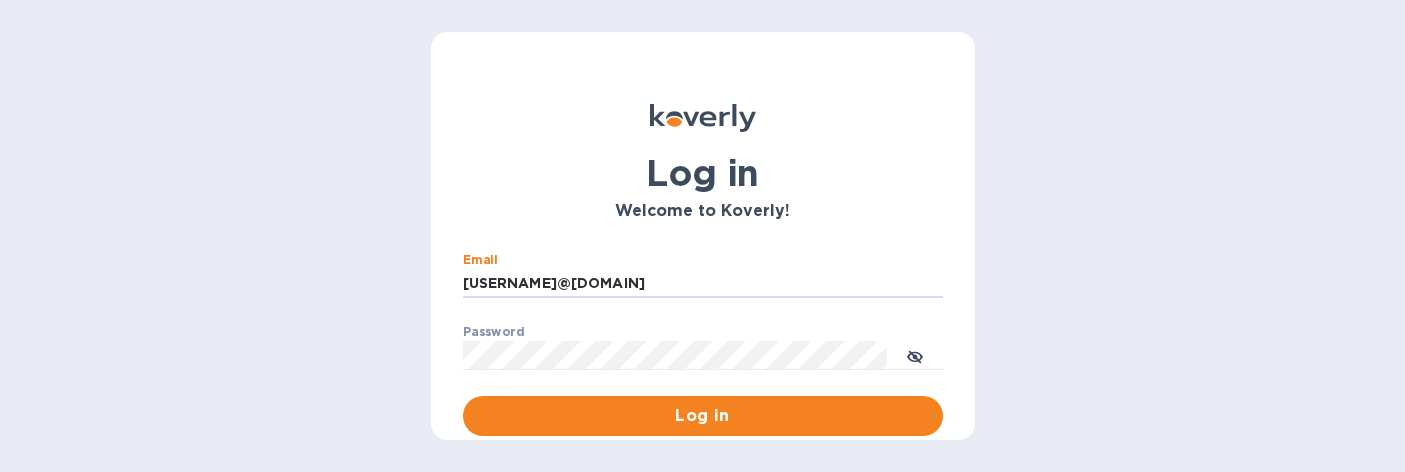 click on "Log in" at bounding box center [703, 416] 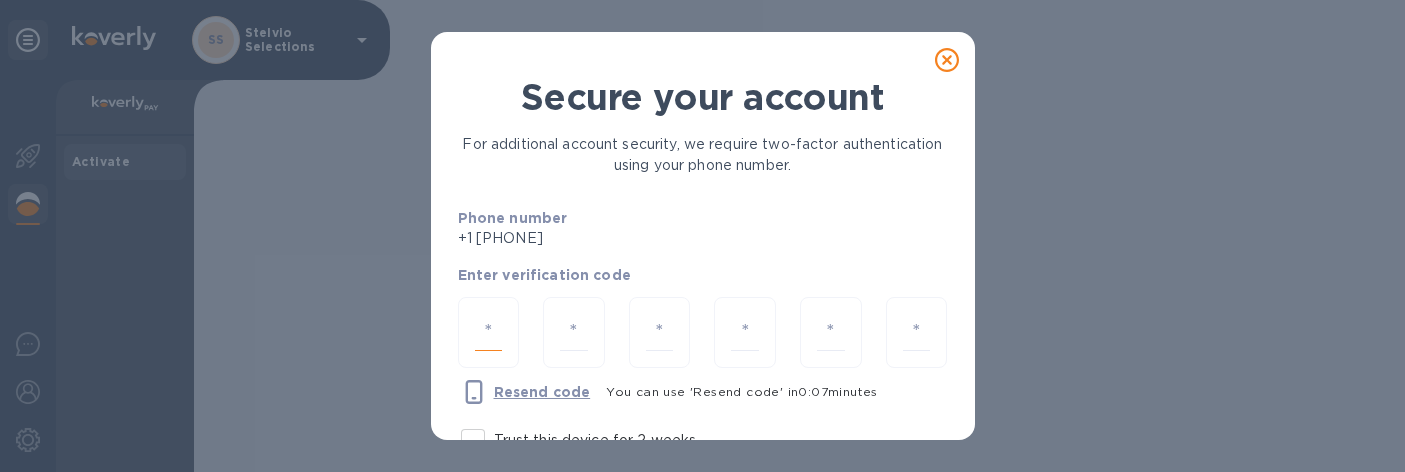 click at bounding box center (489, 332) 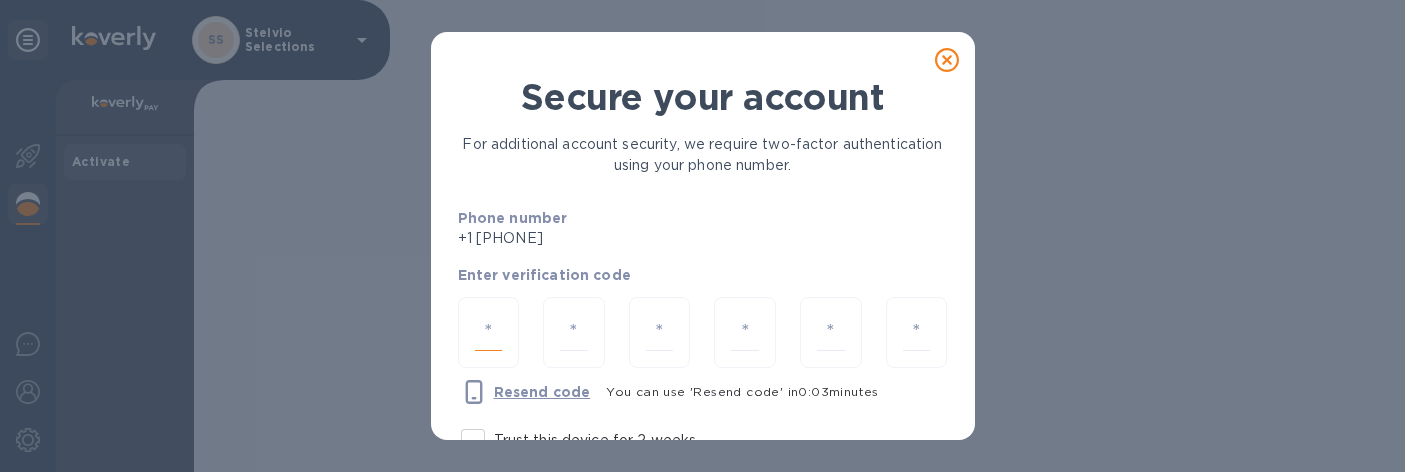 click at bounding box center (489, 332) 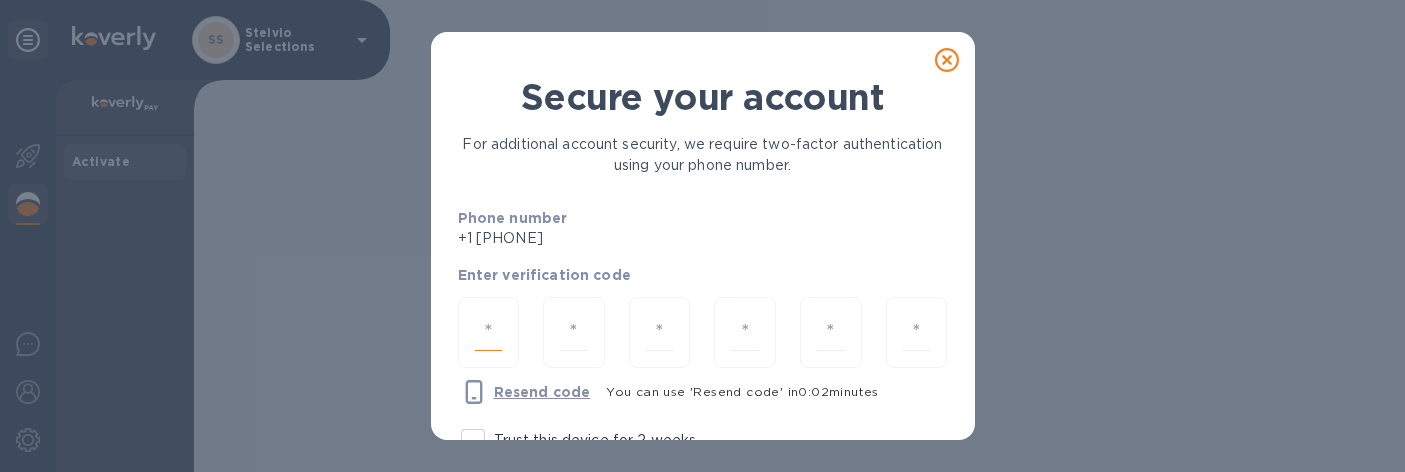 type on "7" 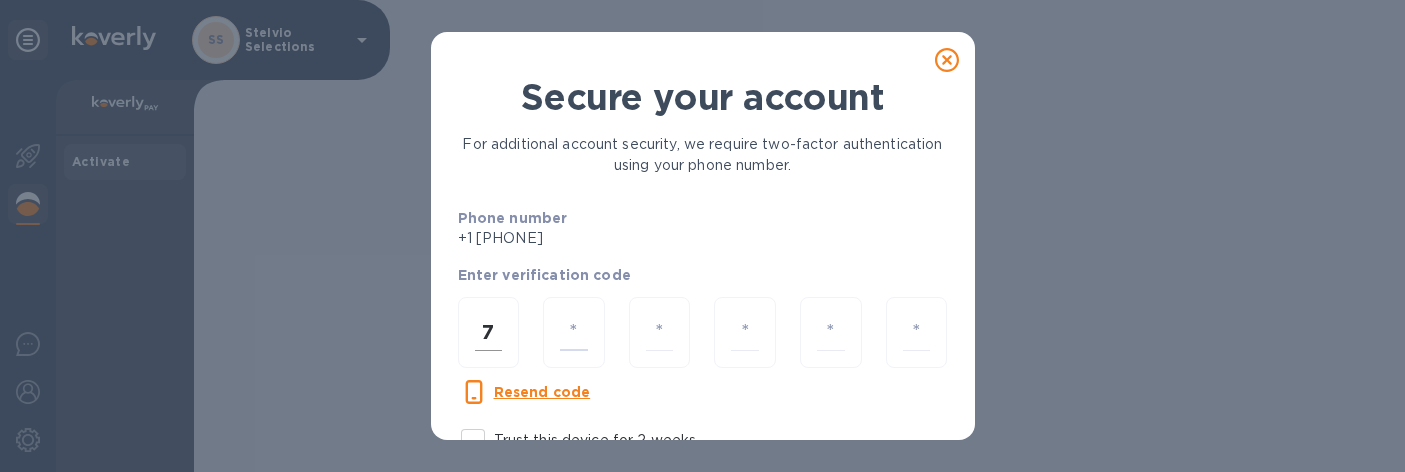 type on "4" 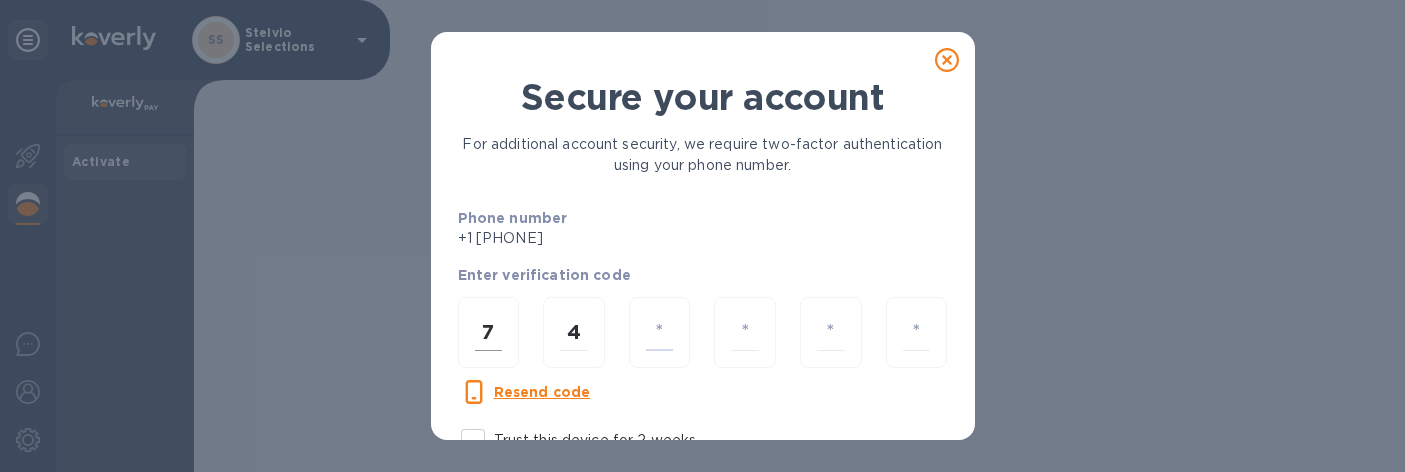 type on "1" 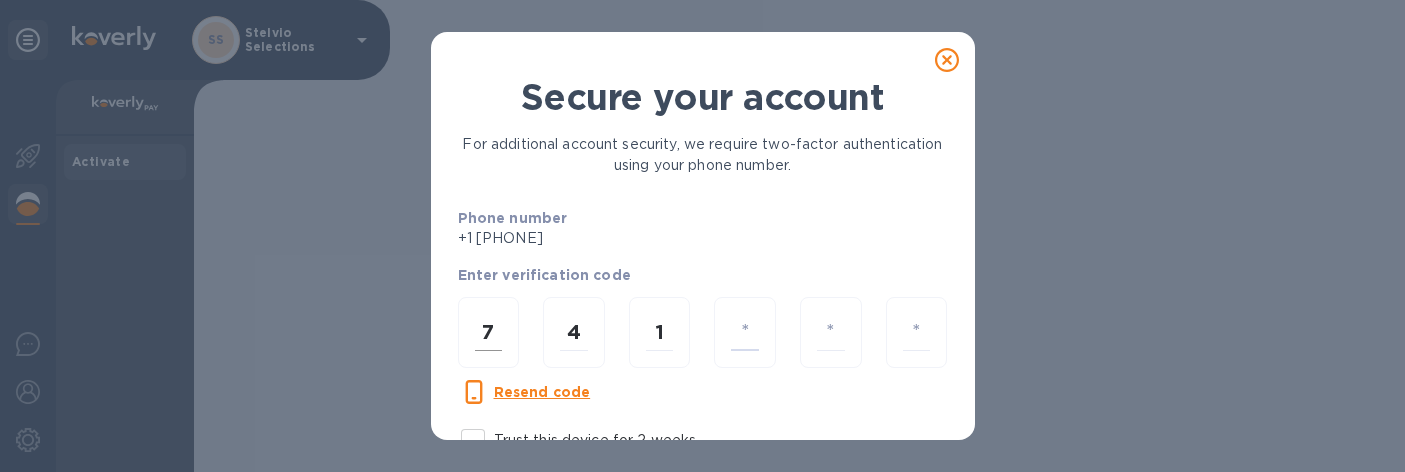 type on "3" 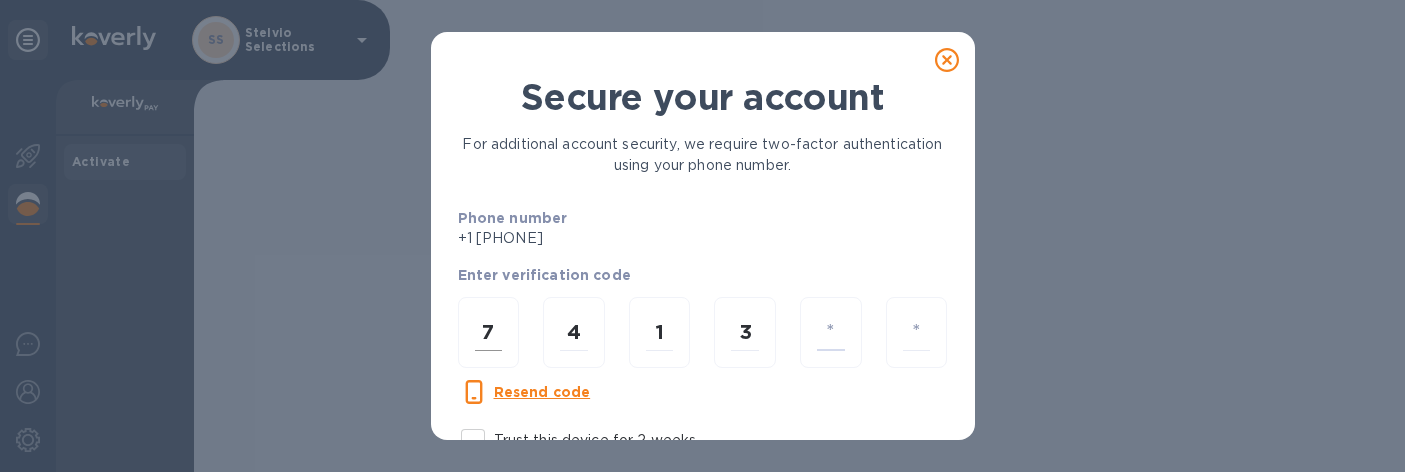 type on "2" 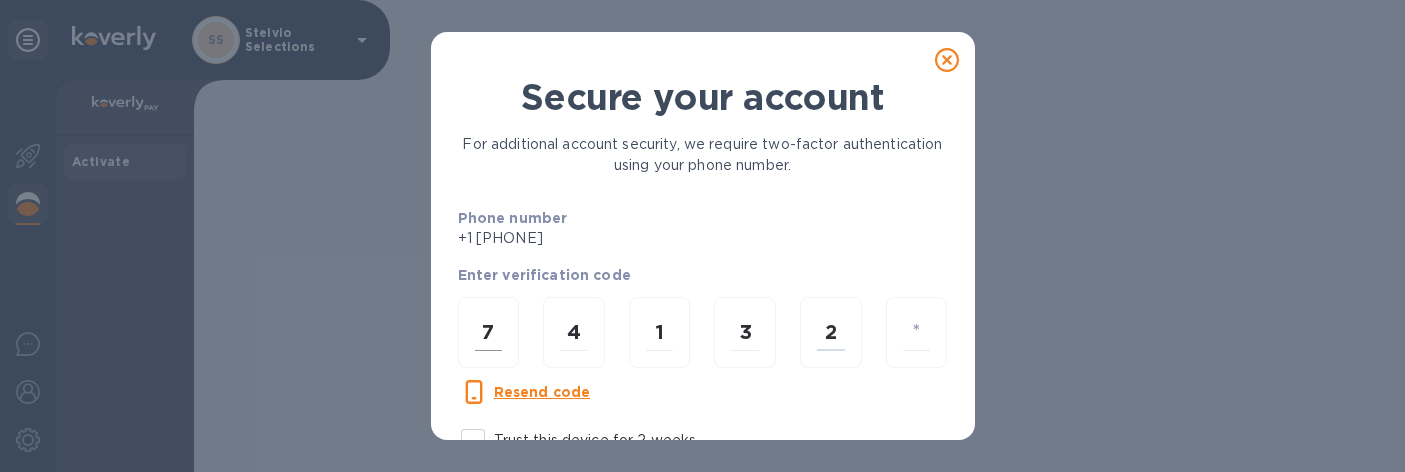 type on "1" 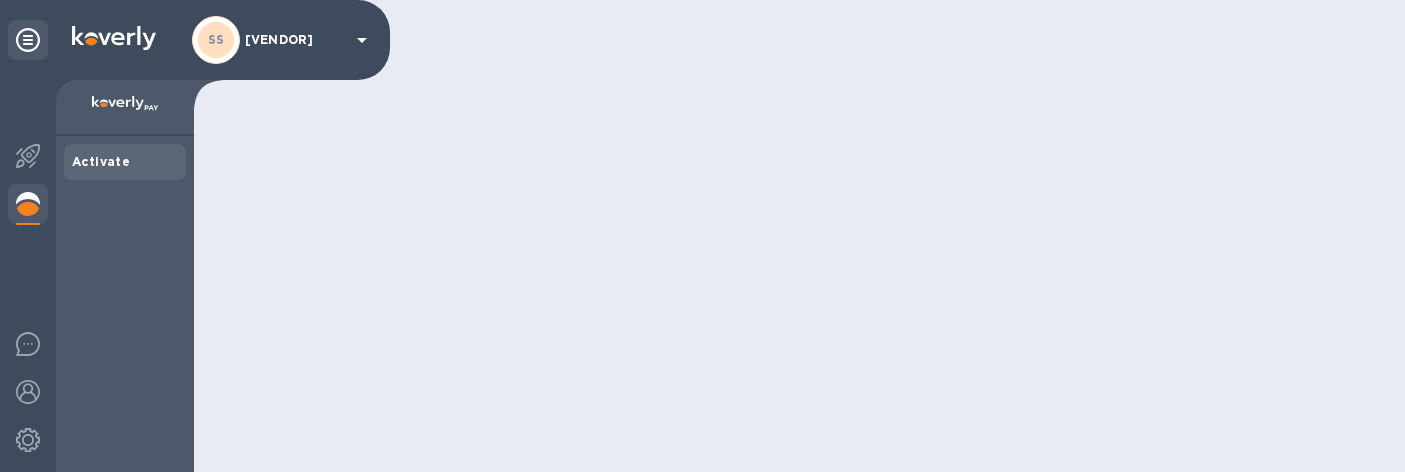 scroll, scrollTop: 0, scrollLeft: 0, axis: both 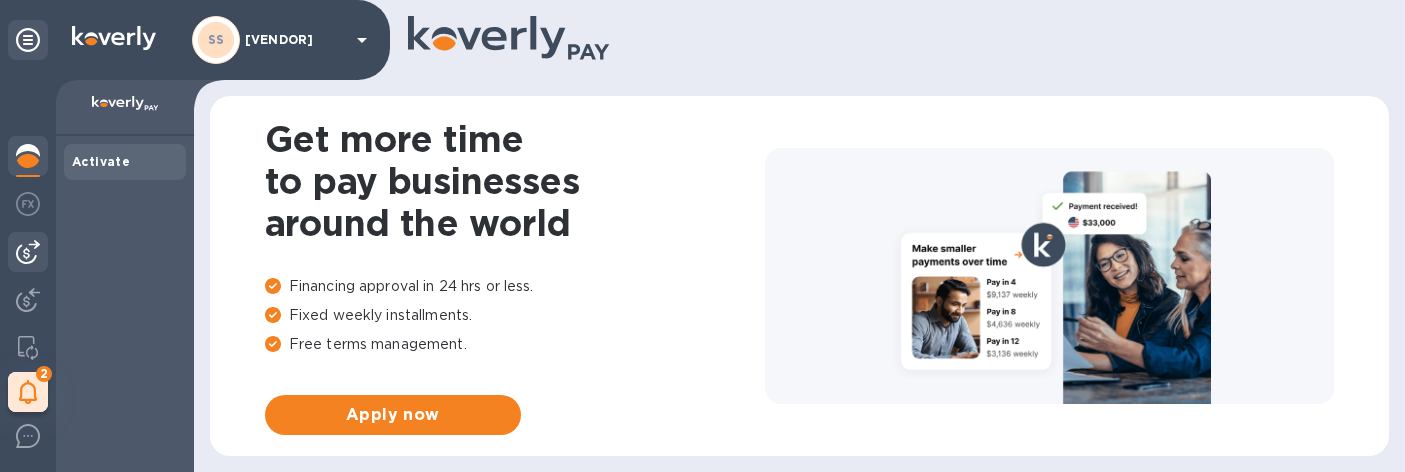 click at bounding box center [28, 252] 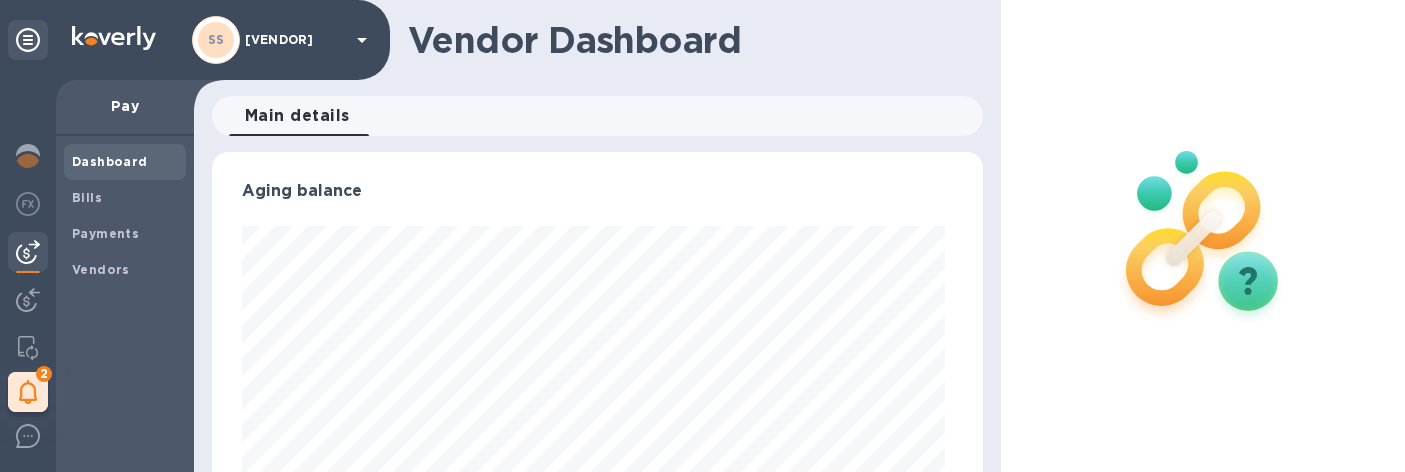 scroll, scrollTop: 999568, scrollLeft: 999237, axis: both 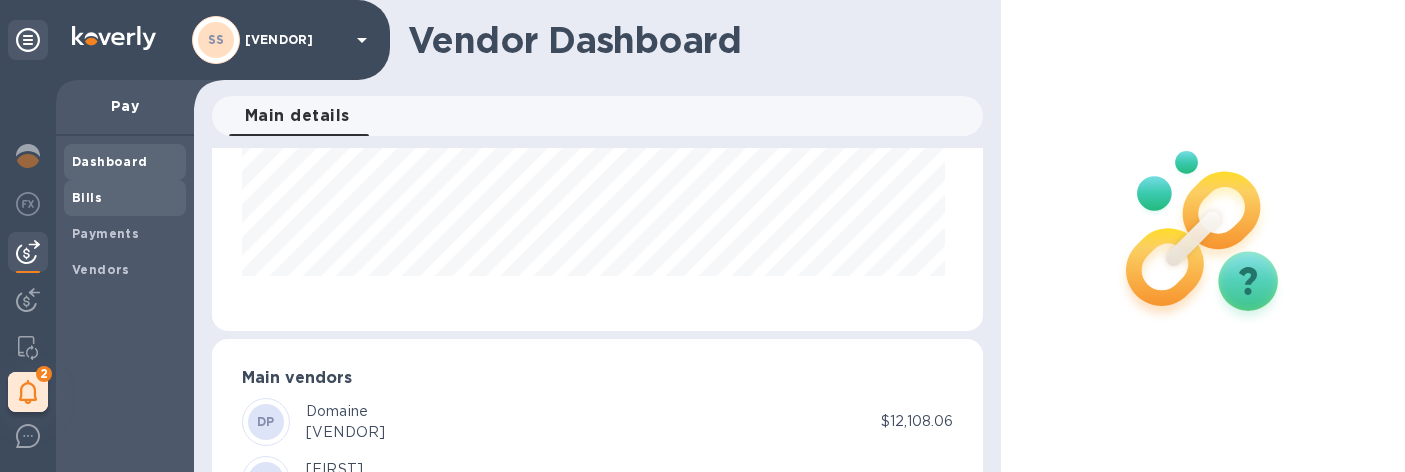 click on "Bills" at bounding box center [125, 198] 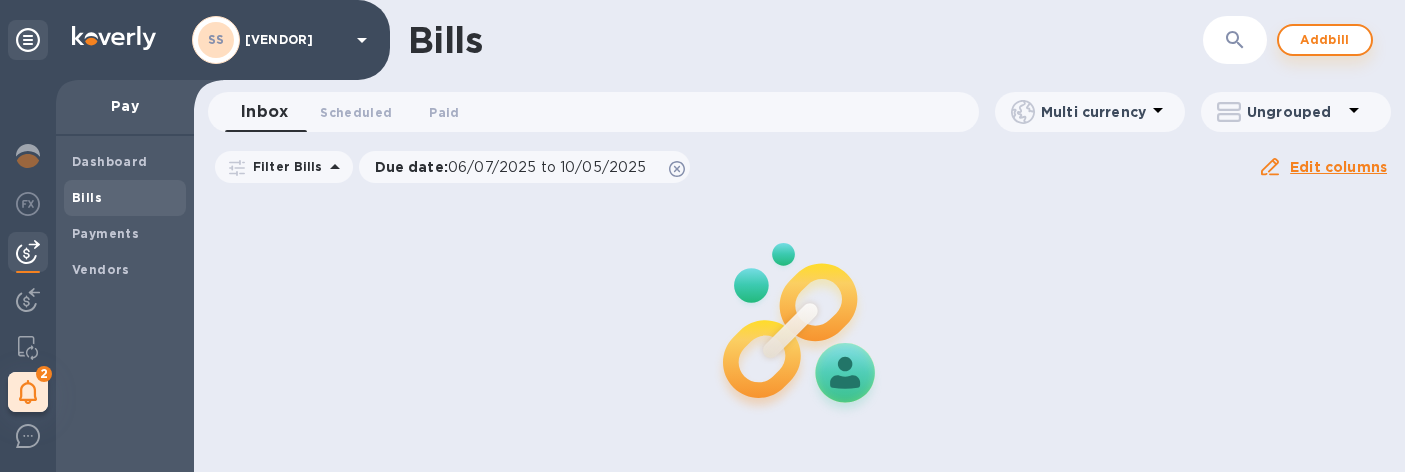 click on "Add   bill" at bounding box center [1325, 40] 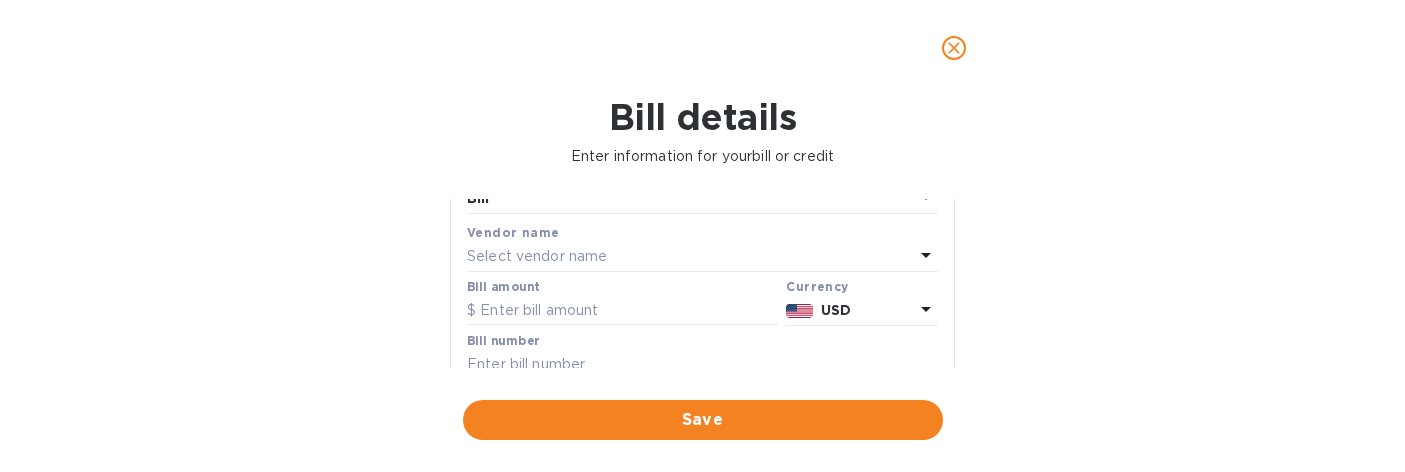 scroll, scrollTop: 106, scrollLeft: 0, axis: vertical 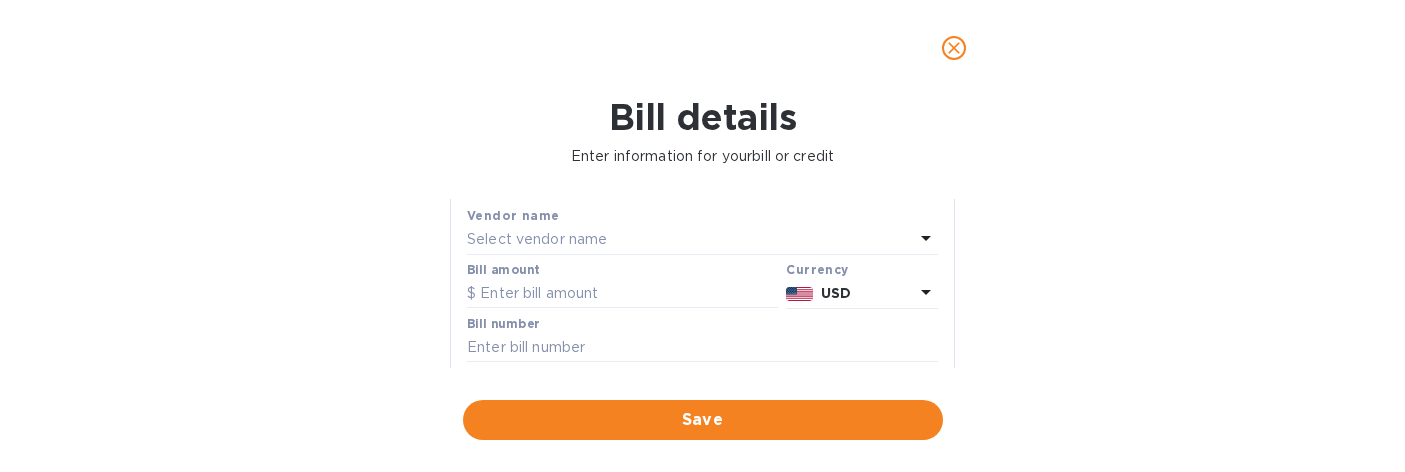 click on "Select vendor name" at bounding box center (537, 239) 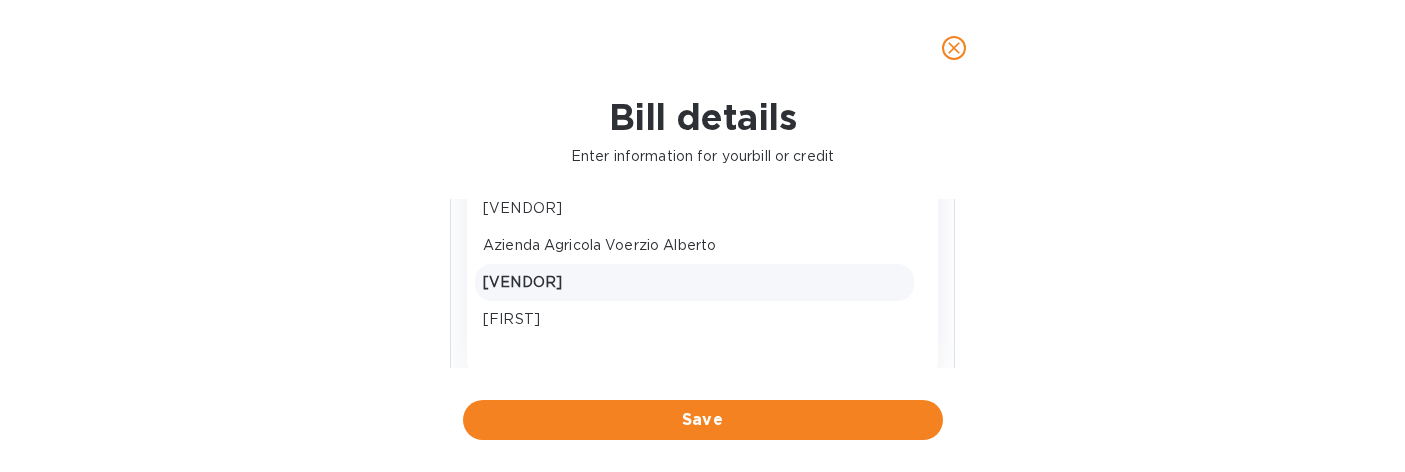 scroll, scrollTop: 283, scrollLeft: 0, axis: vertical 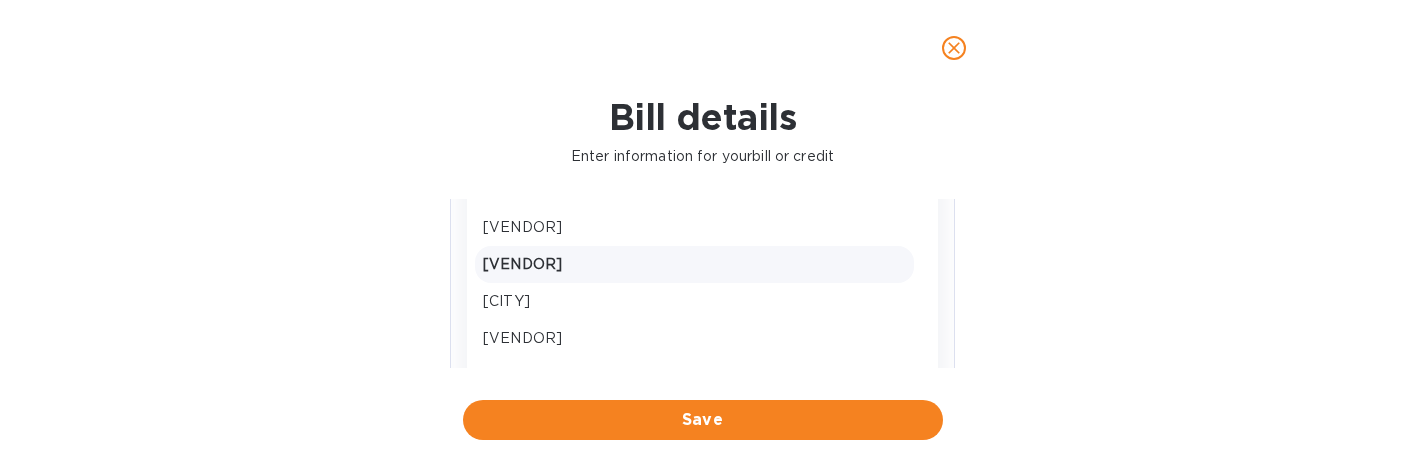 click on "Petrussa" at bounding box center (694, 264) 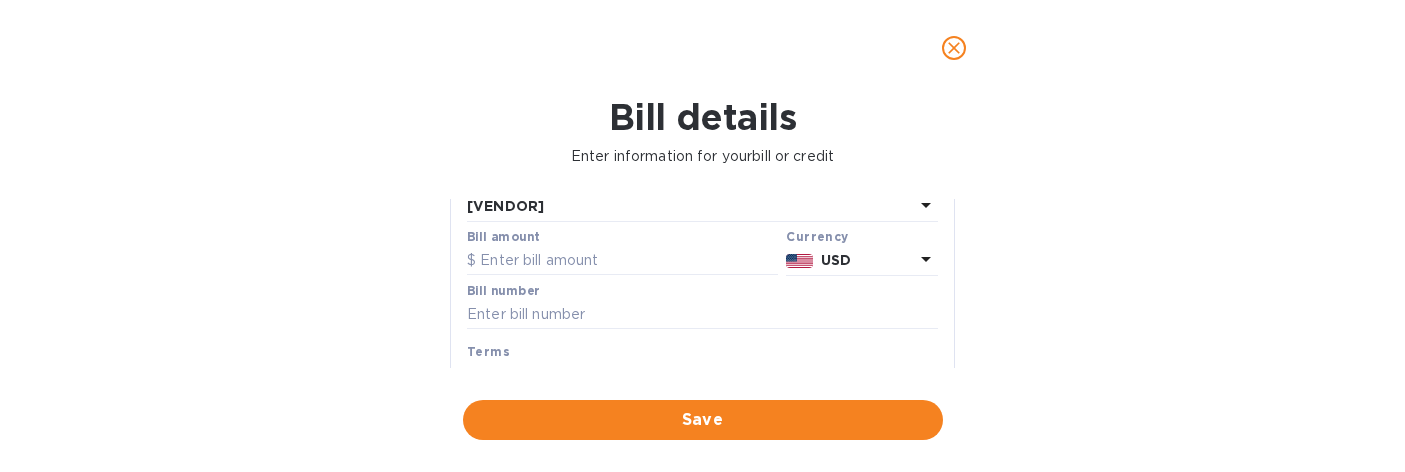 scroll, scrollTop: 160, scrollLeft: 0, axis: vertical 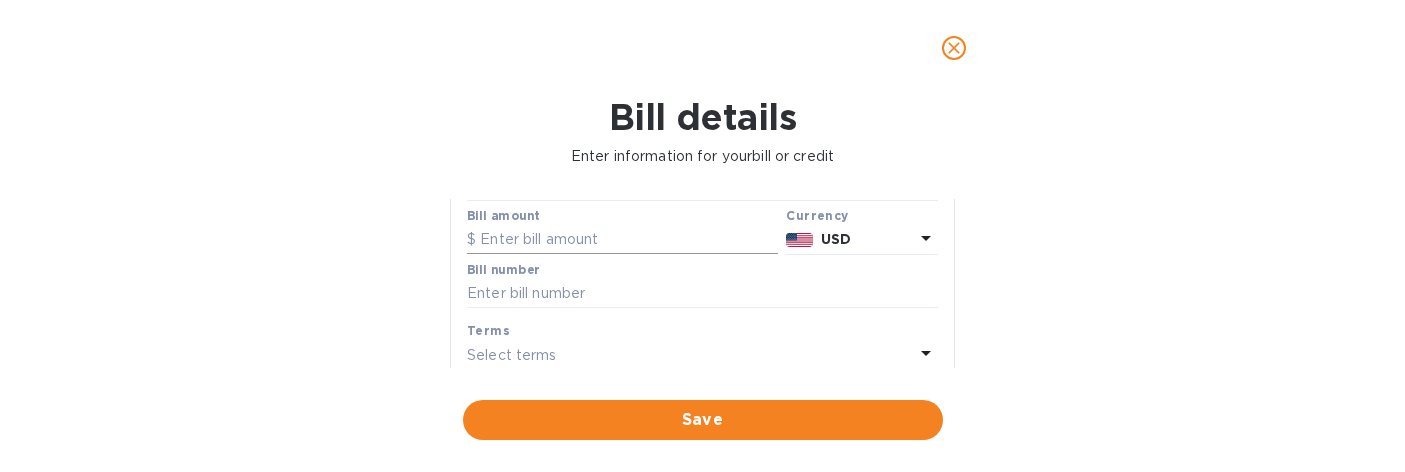 click at bounding box center [622, 240] 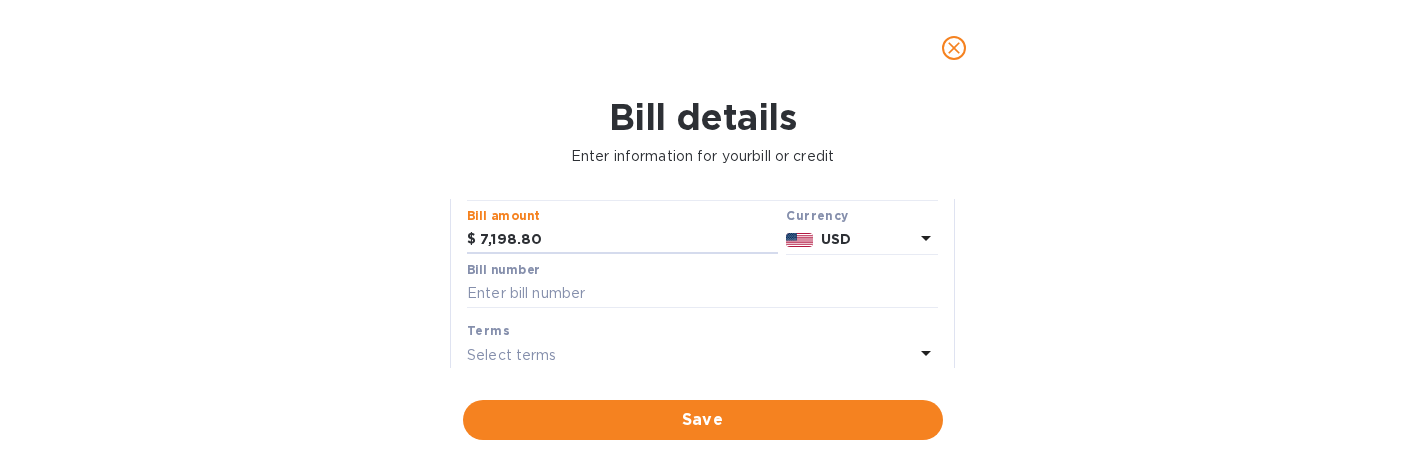 type on "7,198.80" 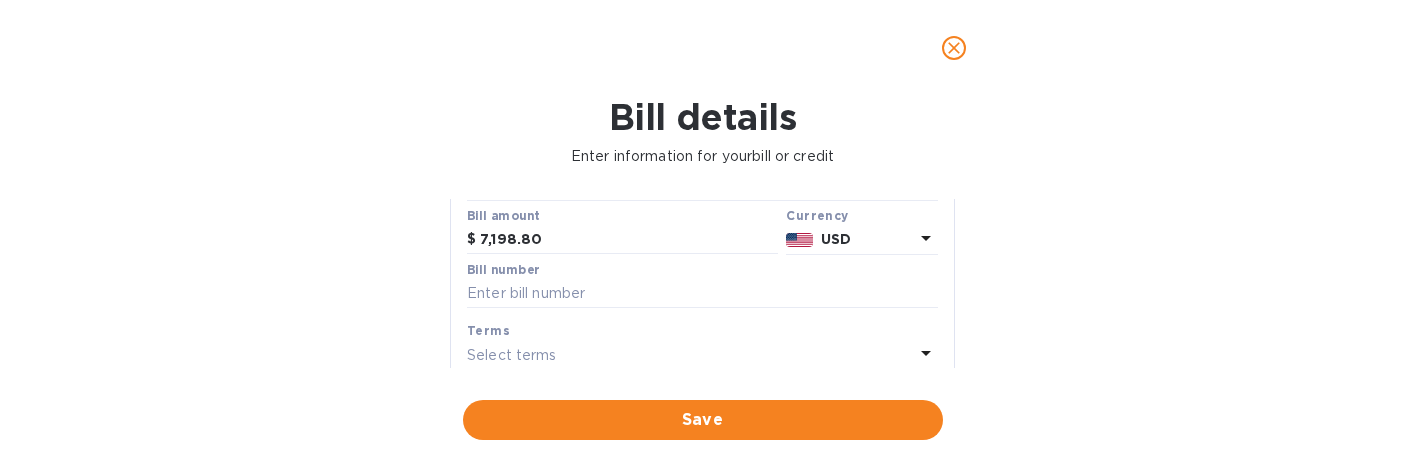 click on "USD" at bounding box center (836, 239) 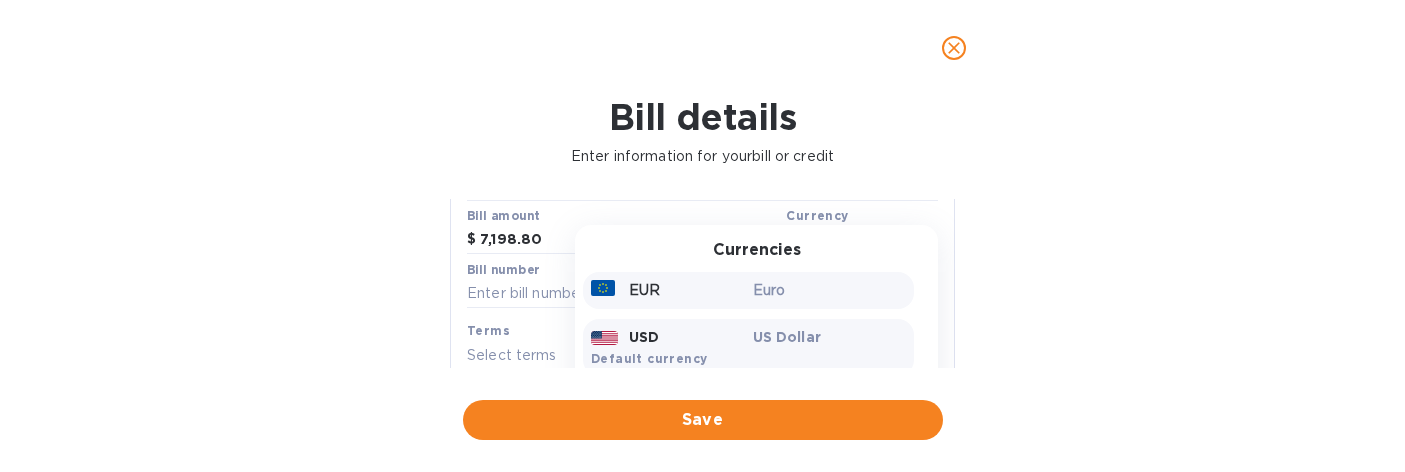 click on "Euro" at bounding box center [830, 290] 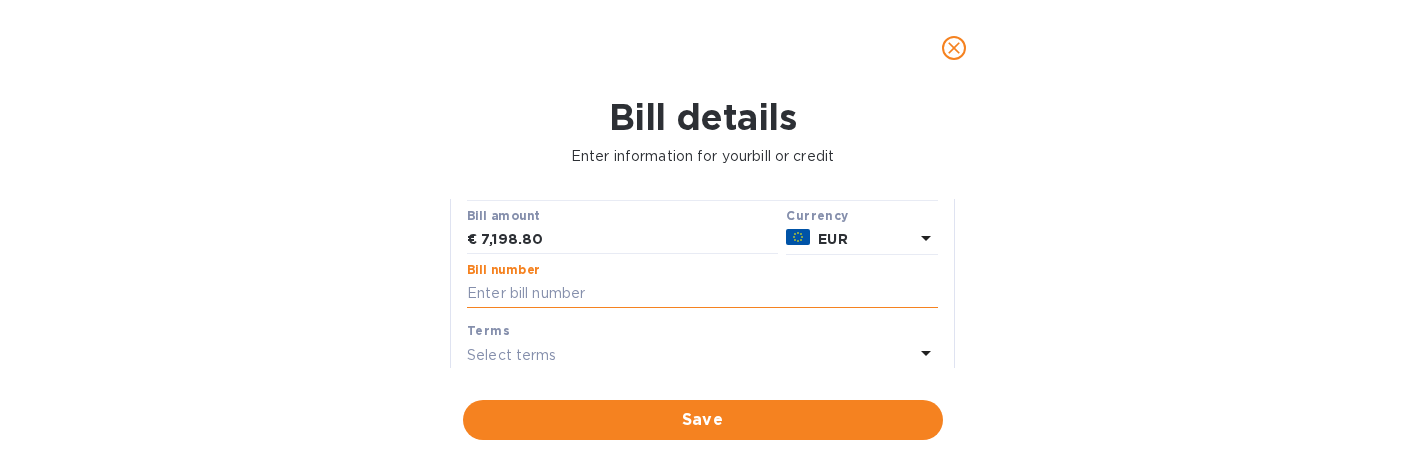 click at bounding box center (702, 294) 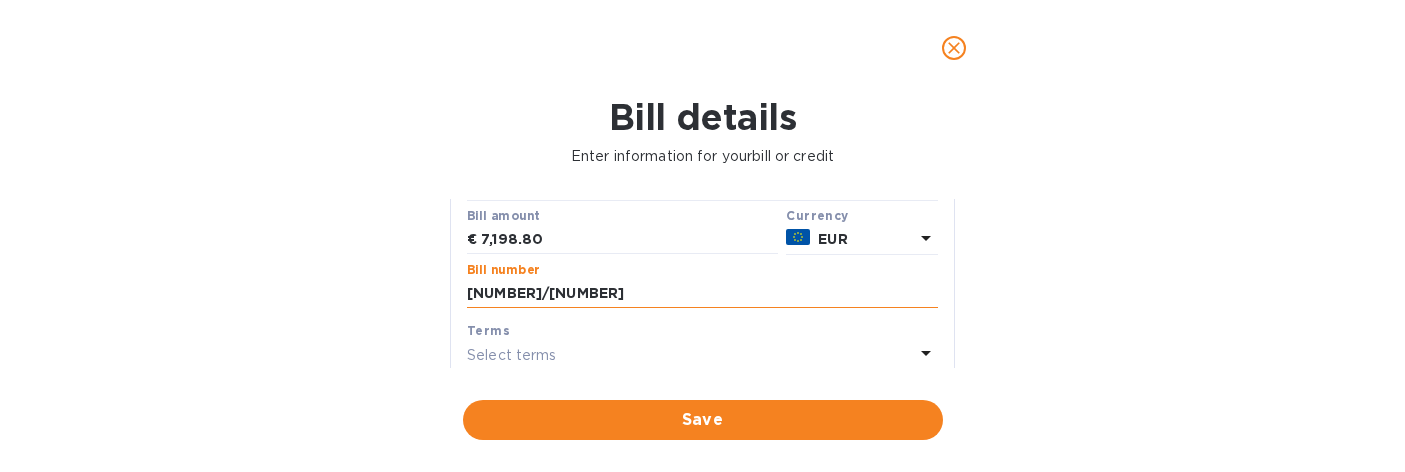 scroll, scrollTop: 0, scrollLeft: 0, axis: both 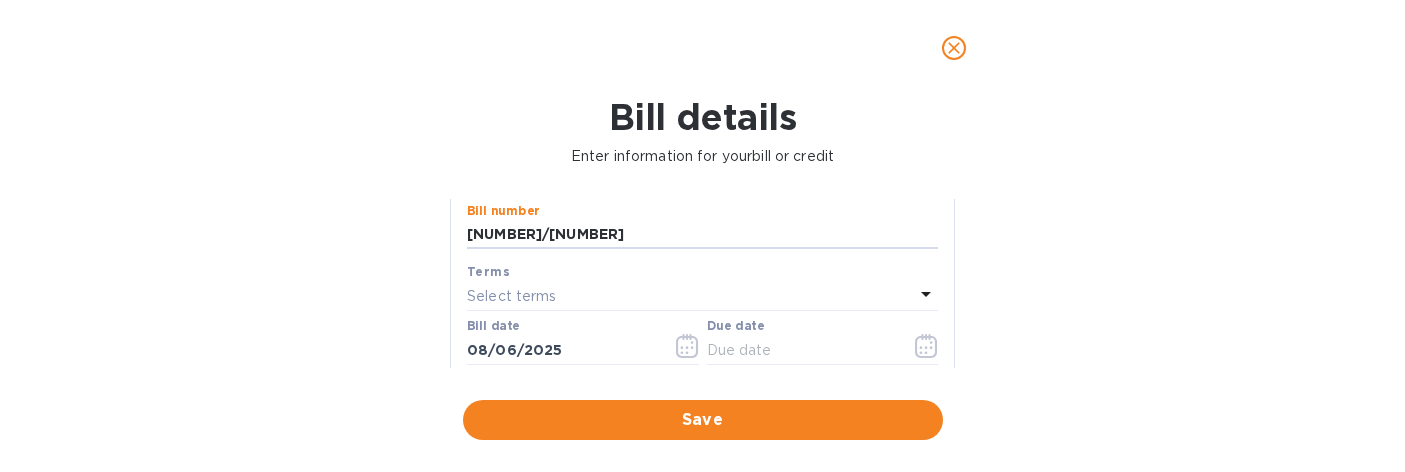 type on "64/25" 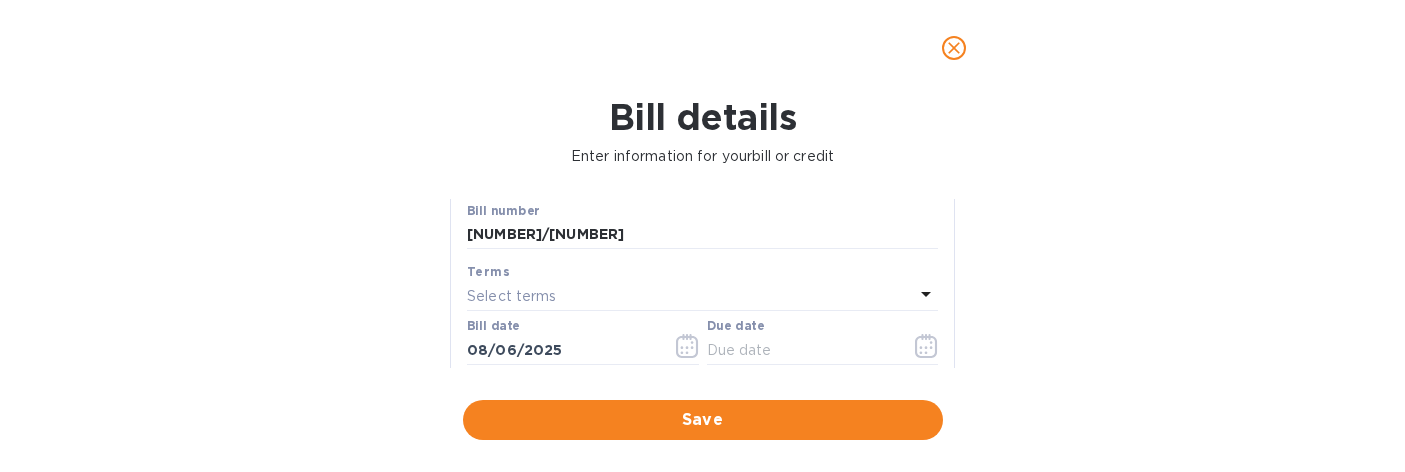 click on "Select terms" at bounding box center [690, 296] 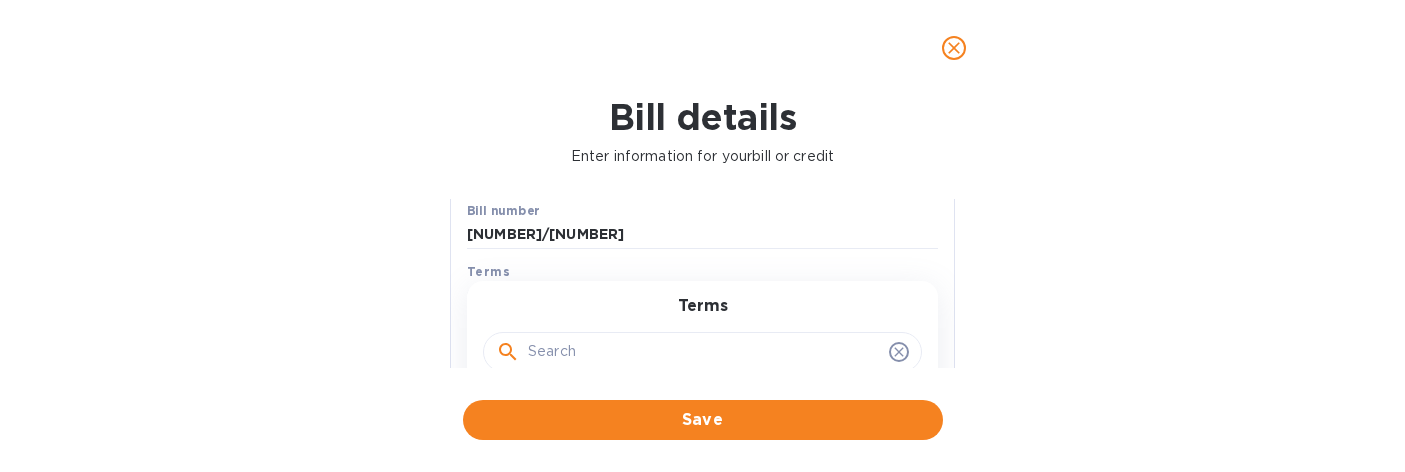 scroll, scrollTop: 237, scrollLeft: 0, axis: vertical 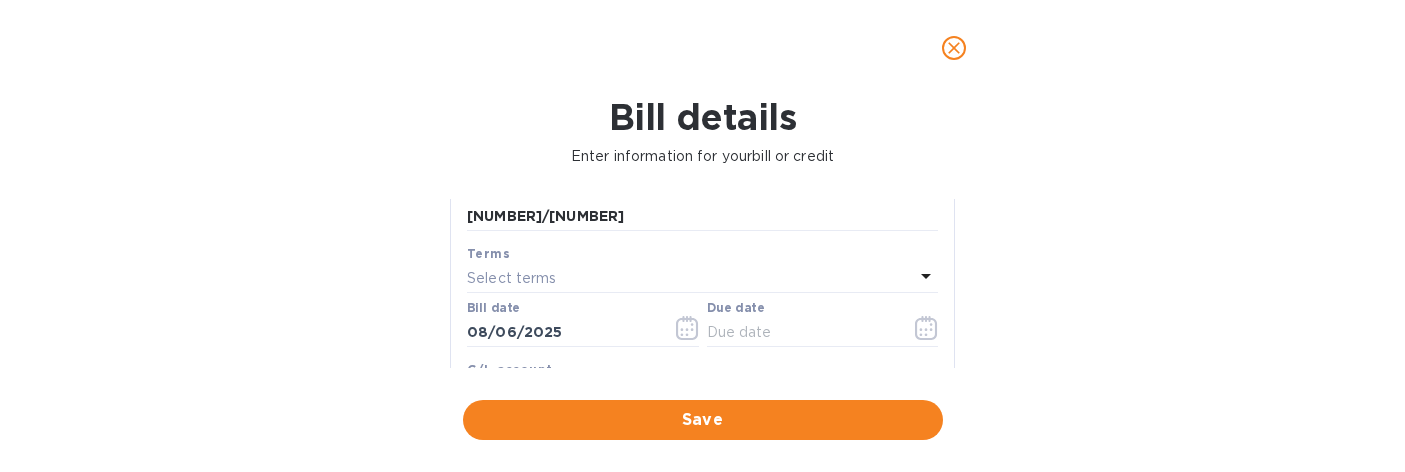 click on "Bill details Enter information for your  bill or credit General information Save Bill type Bill Vendor name Petrussa Bill amount € 7,198.80 Currency EUR Bill number 64/25   Terms Select terms Bill date 08/06/2025   Due date   G/L account Select G/L account Notes (optional)   Bill  image Choose  a bill  and   drag it here Save" at bounding box center [702, 284] 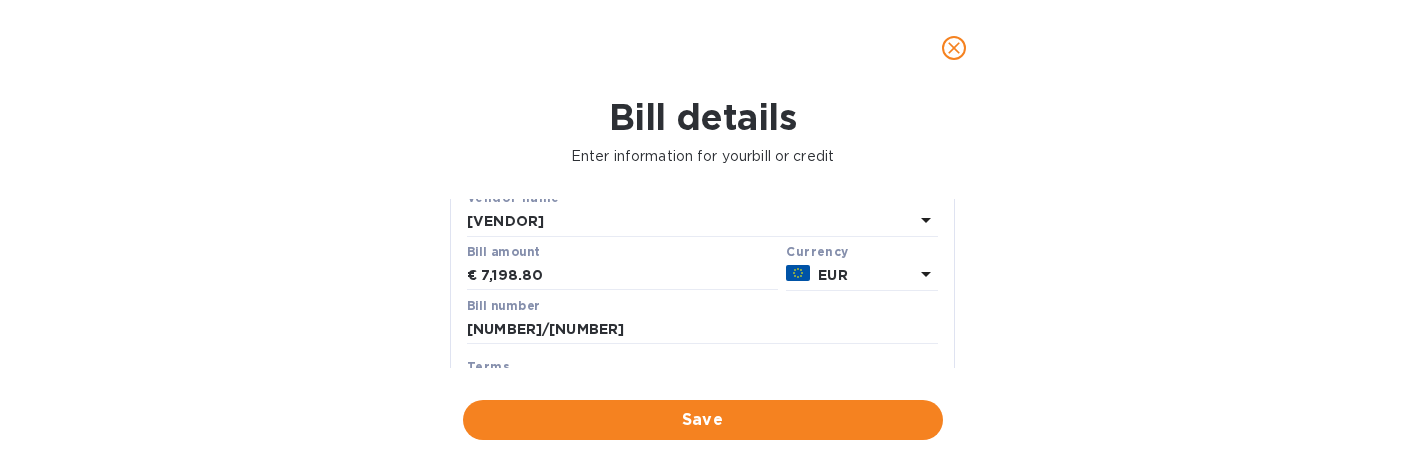 scroll, scrollTop: 150, scrollLeft: 0, axis: vertical 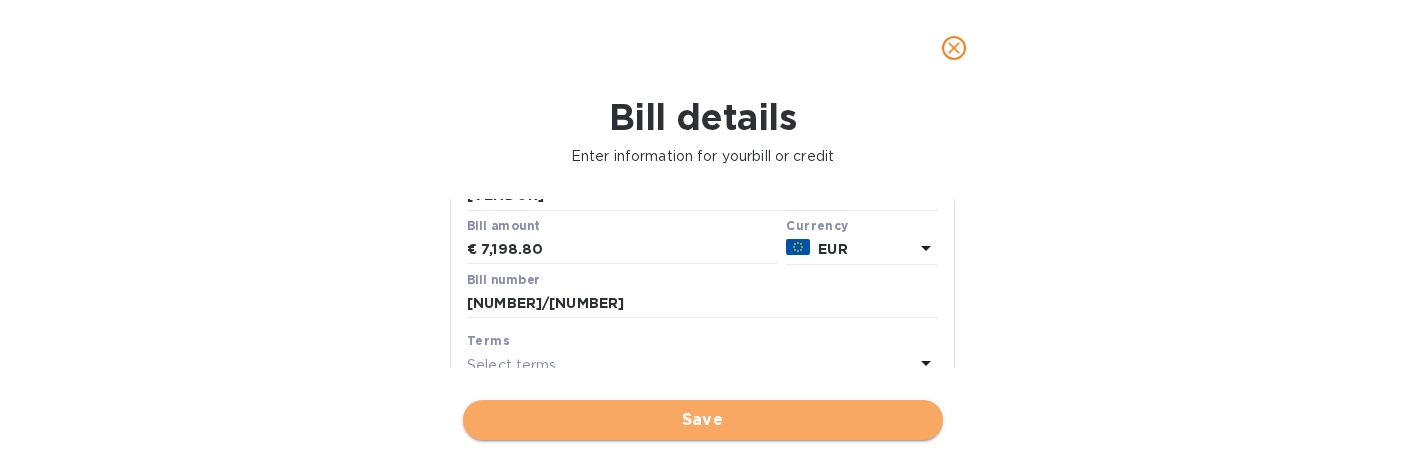 click on "Save" at bounding box center [703, 420] 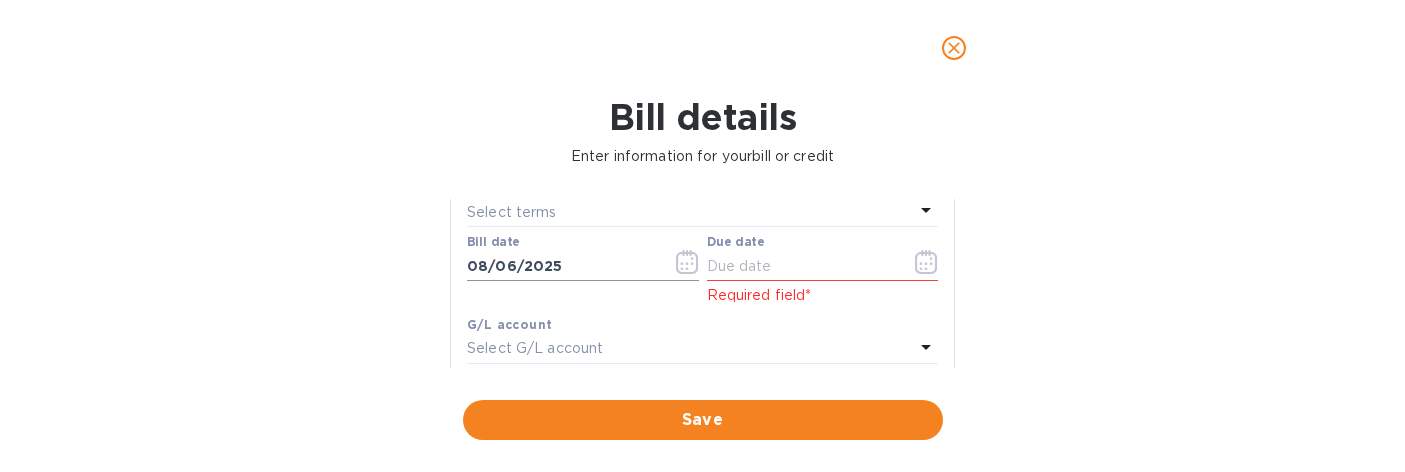 scroll, scrollTop: 322, scrollLeft: 0, axis: vertical 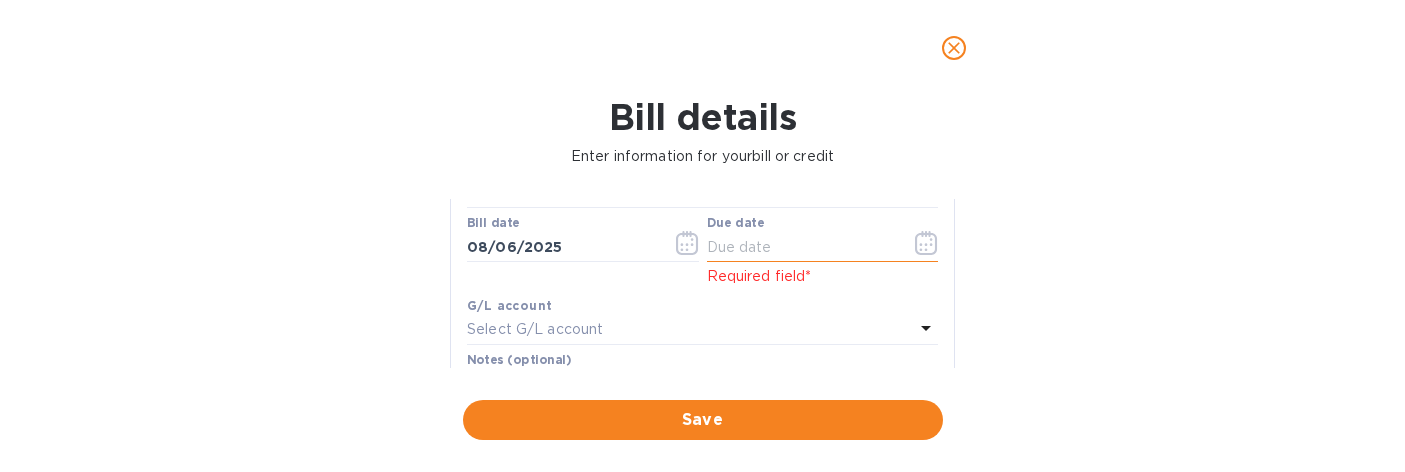 click 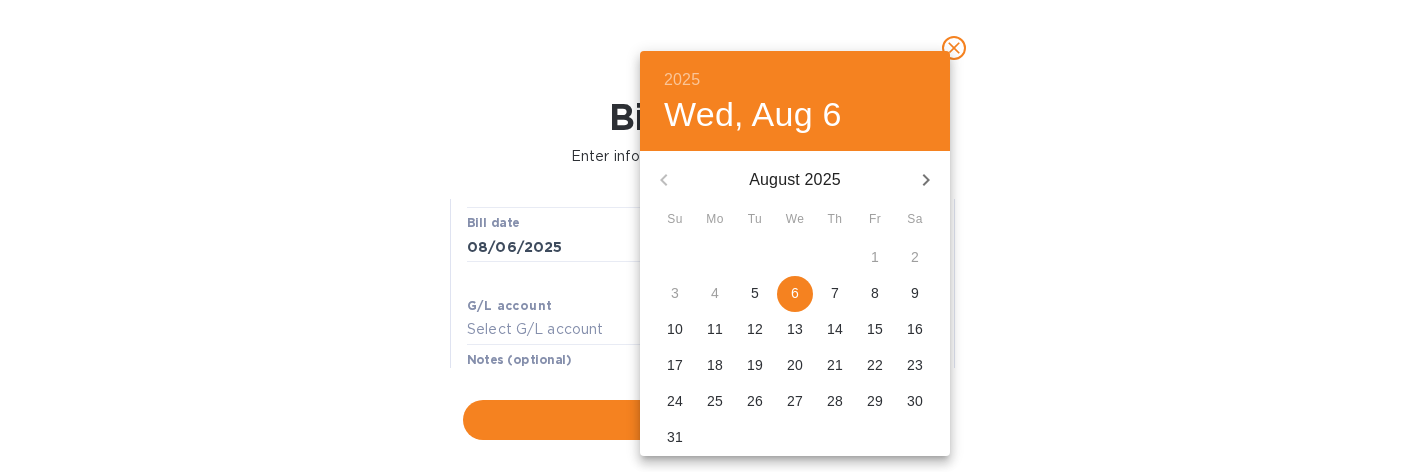 click on "6" at bounding box center [795, 293] 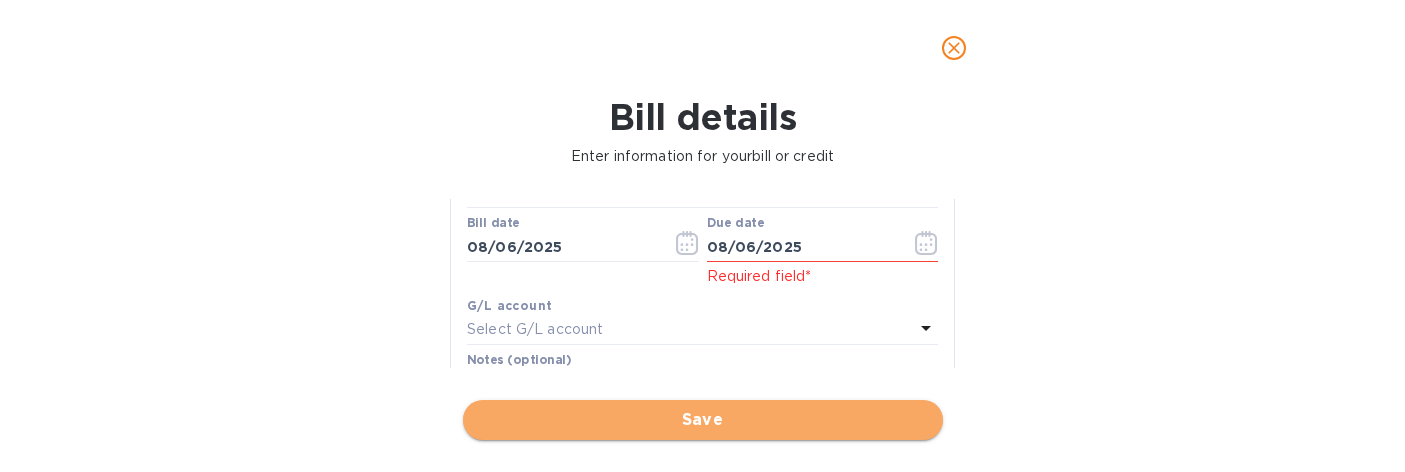 click on "Save" at bounding box center (703, 420) 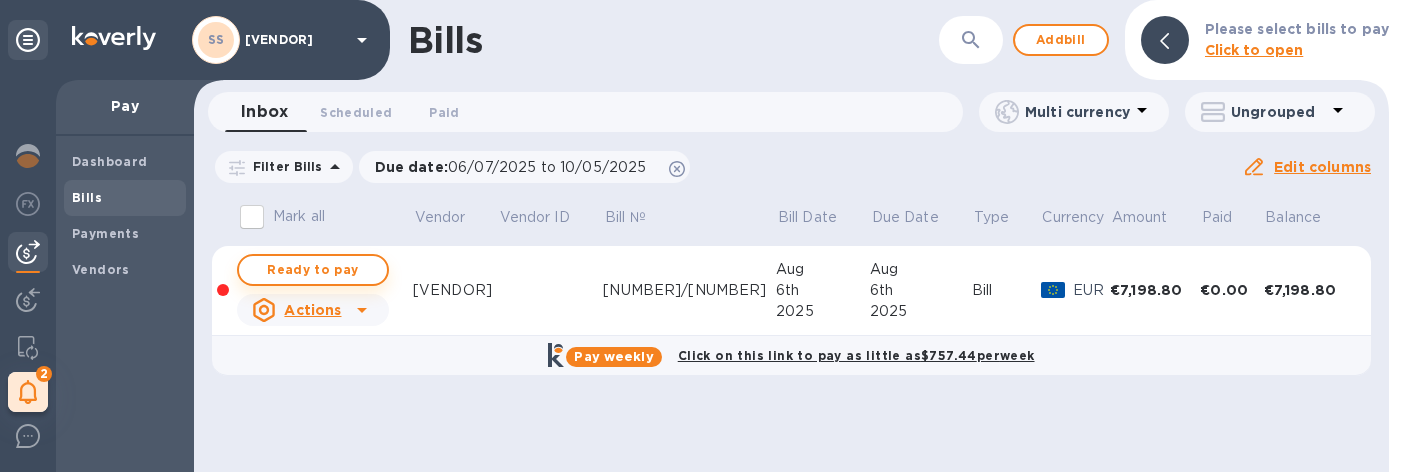 click on "Ready to pay" at bounding box center [313, 270] 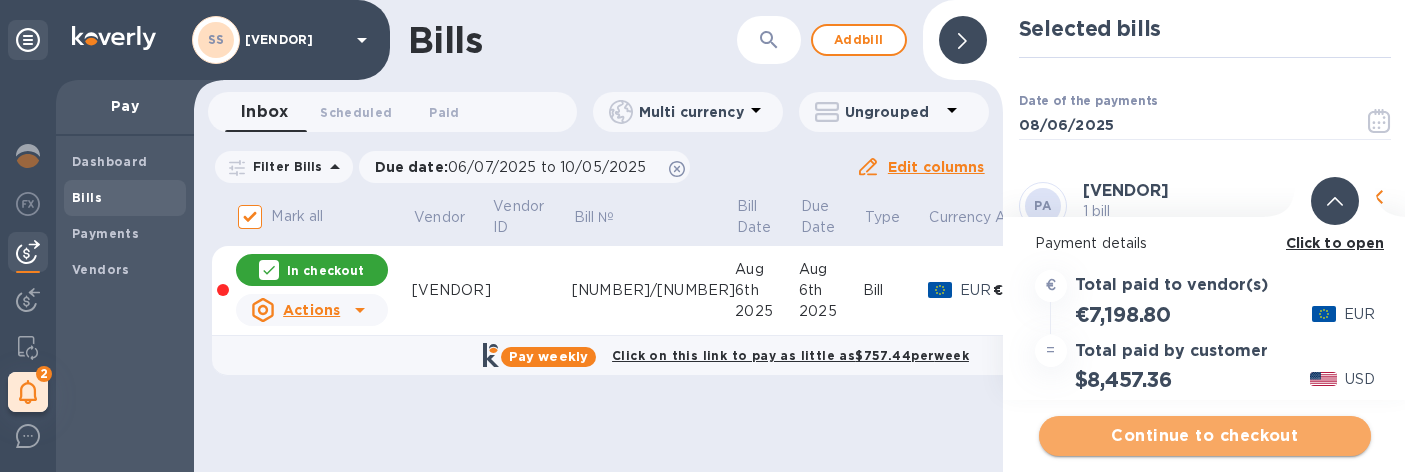 click on "Continue to checkout" at bounding box center [1205, 436] 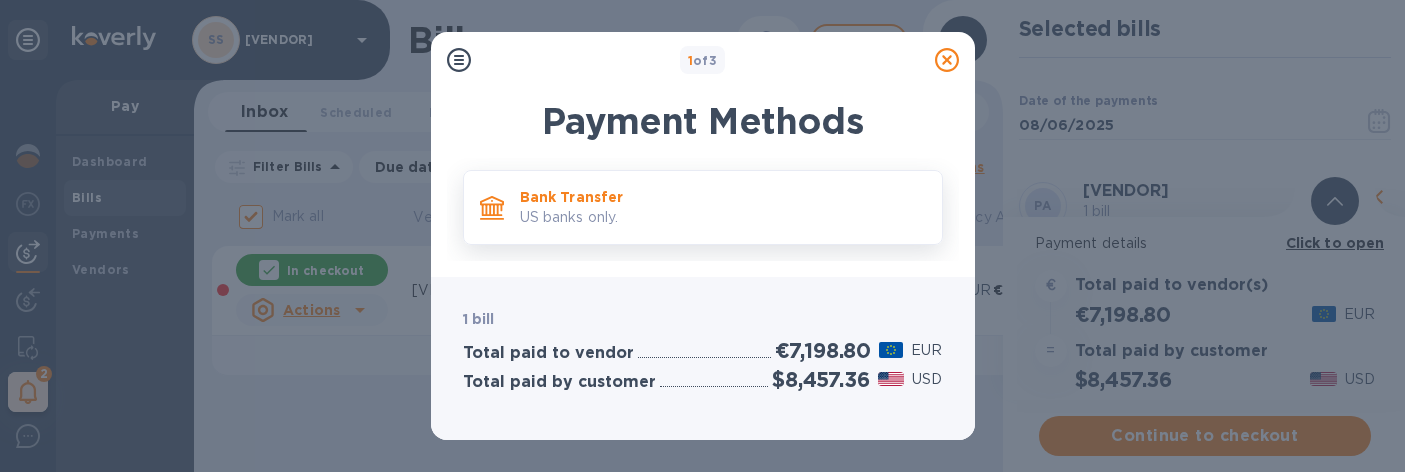 scroll, scrollTop: 0, scrollLeft: 0, axis: both 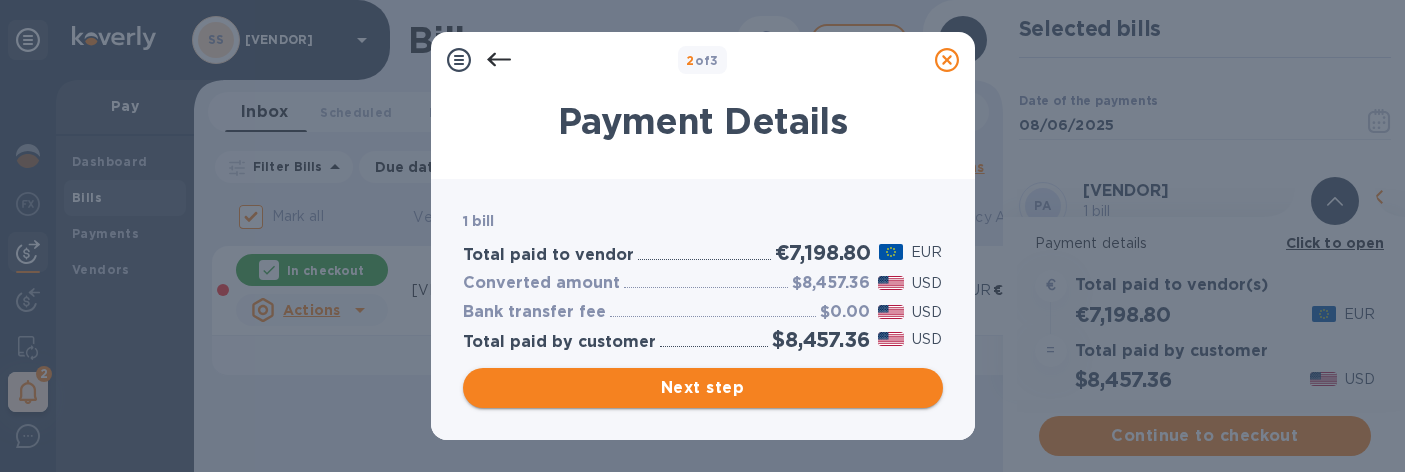 click on "Next step" at bounding box center (703, 388) 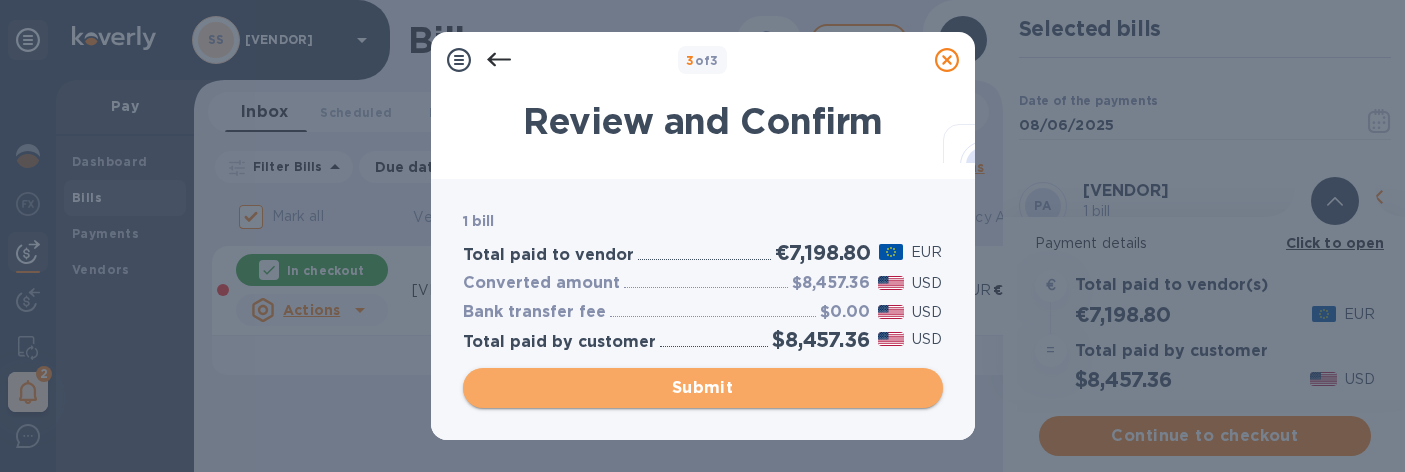 click on "Submit" at bounding box center (703, 388) 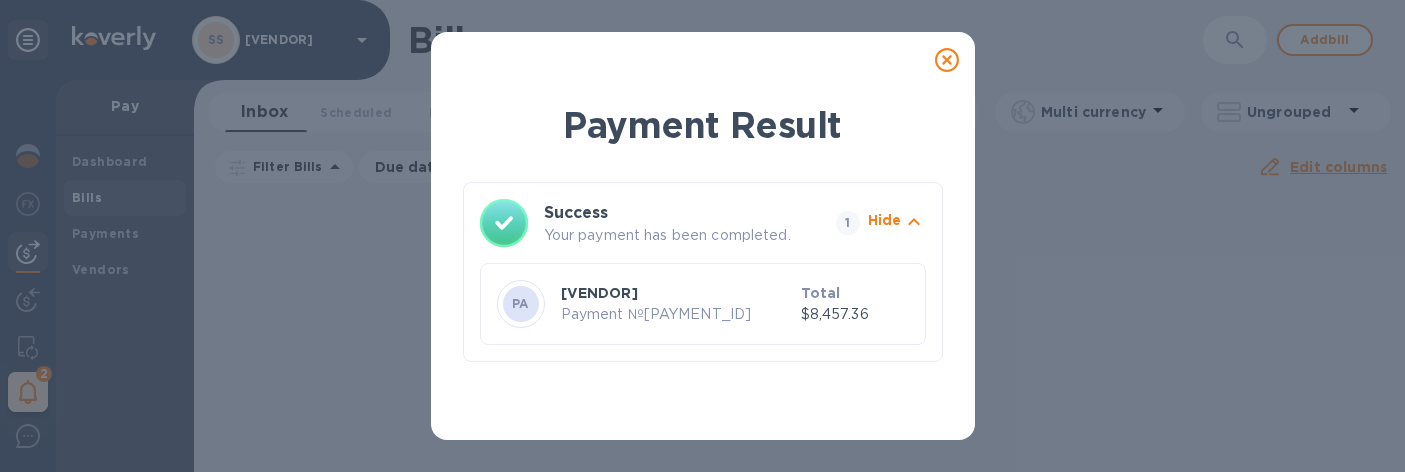 click 